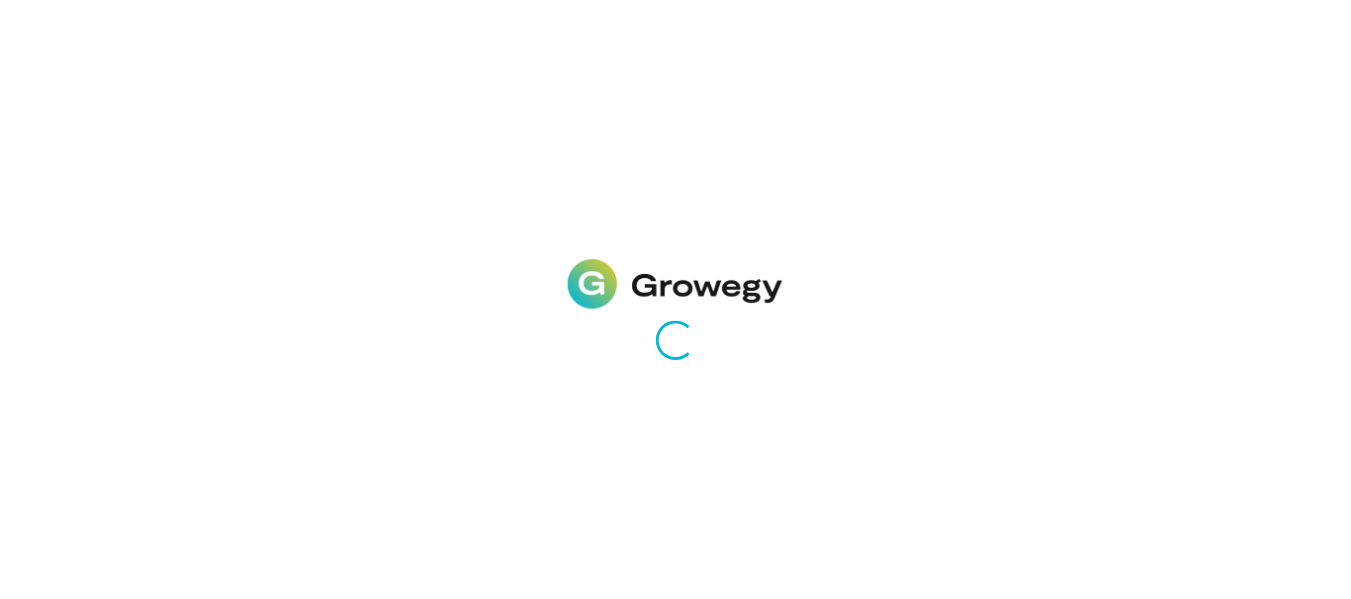 scroll, scrollTop: 0, scrollLeft: 0, axis: both 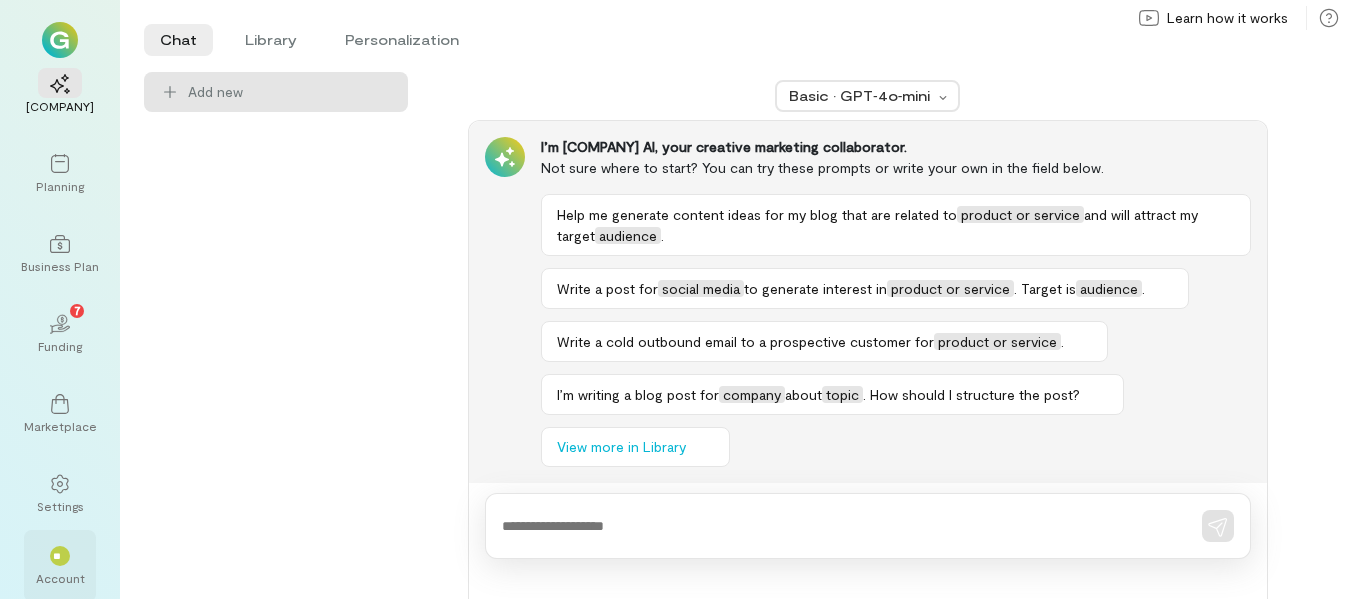 click on "**" at bounding box center [60, 555] 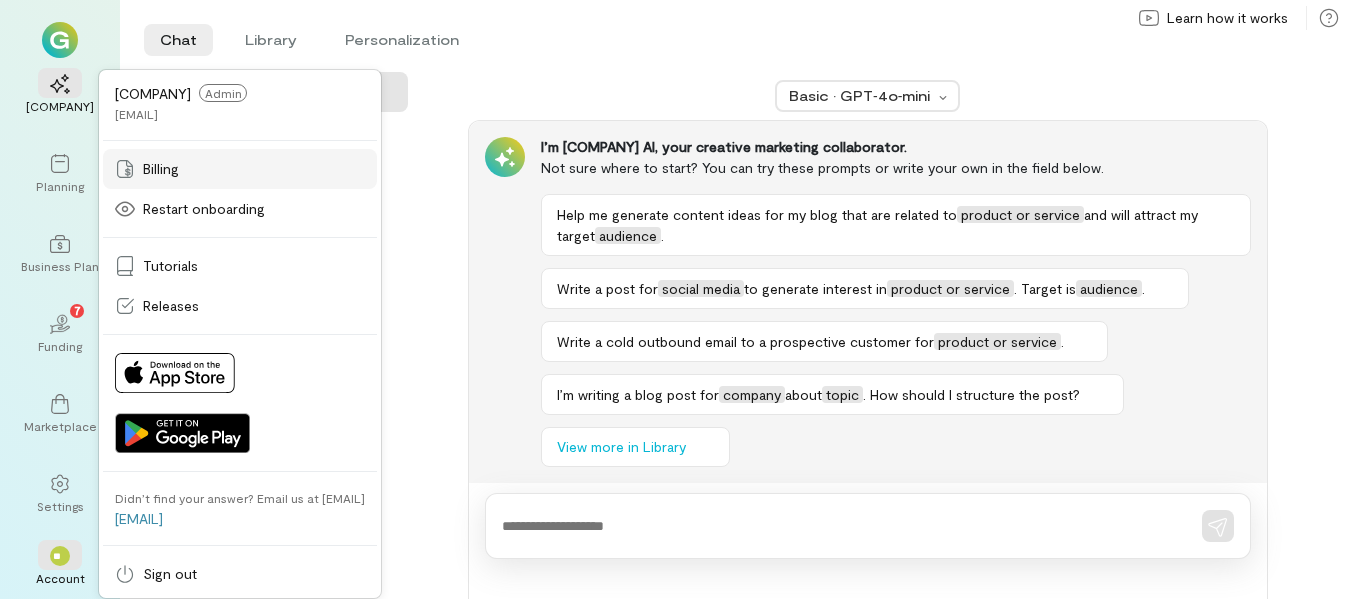 click on "Billing" at bounding box center [161, 169] 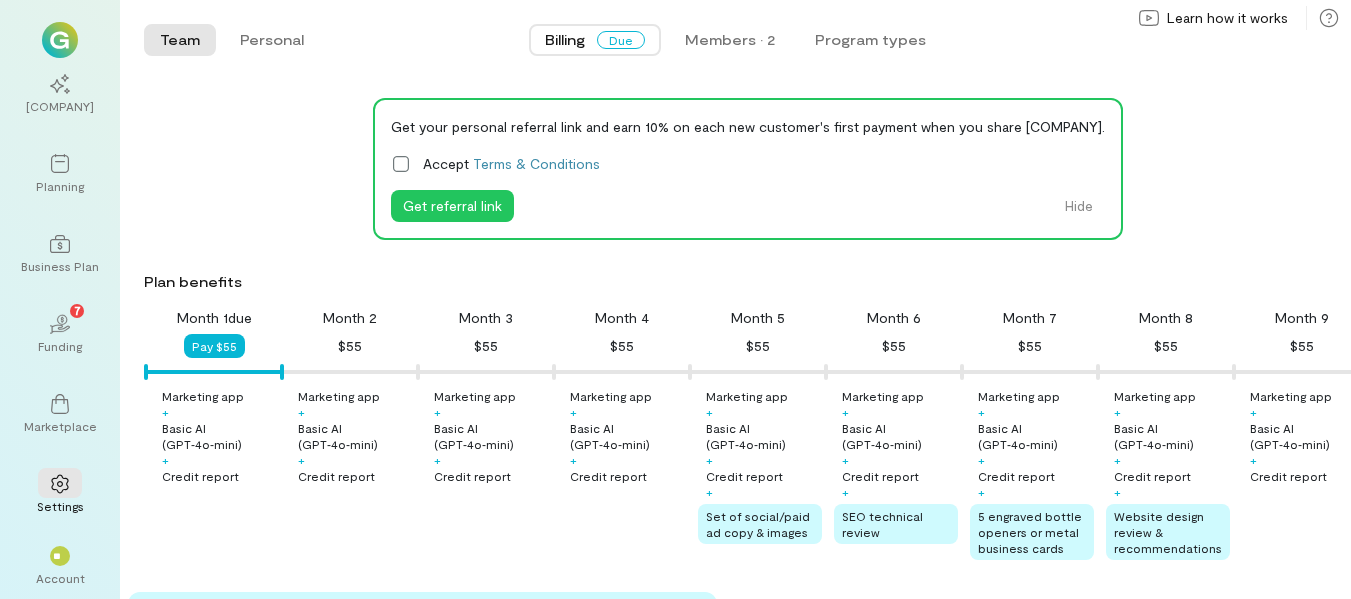 scroll, scrollTop: 0, scrollLeft: 0, axis: both 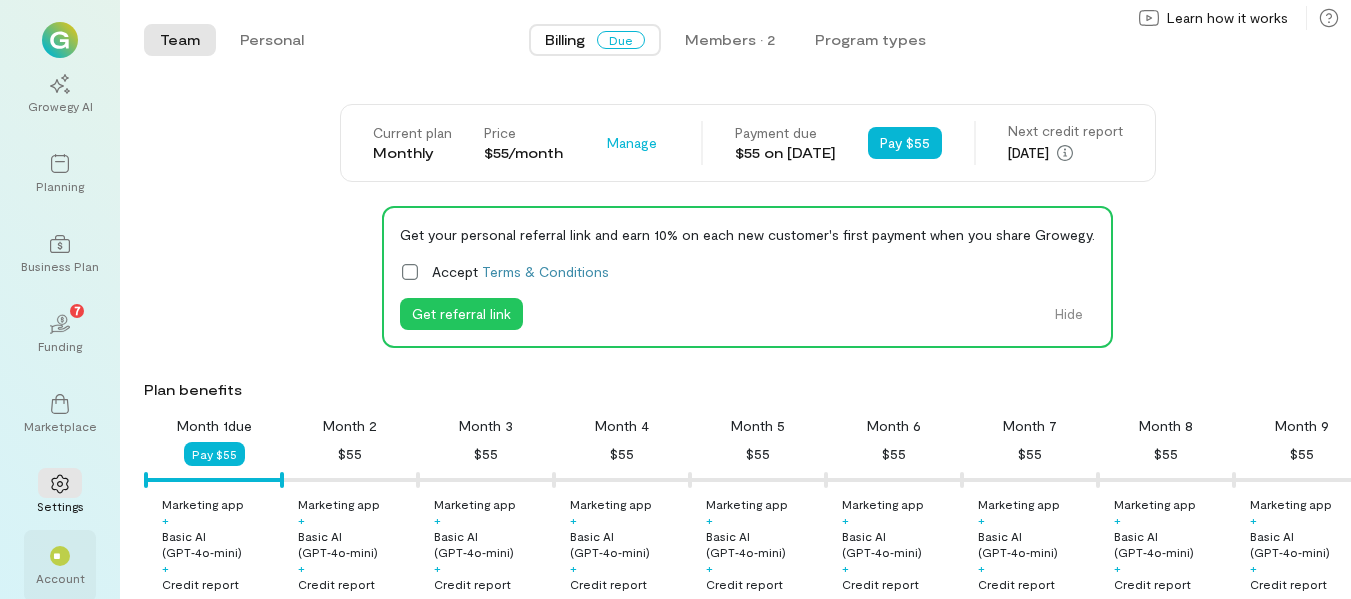 click on "**" at bounding box center [60, 555] 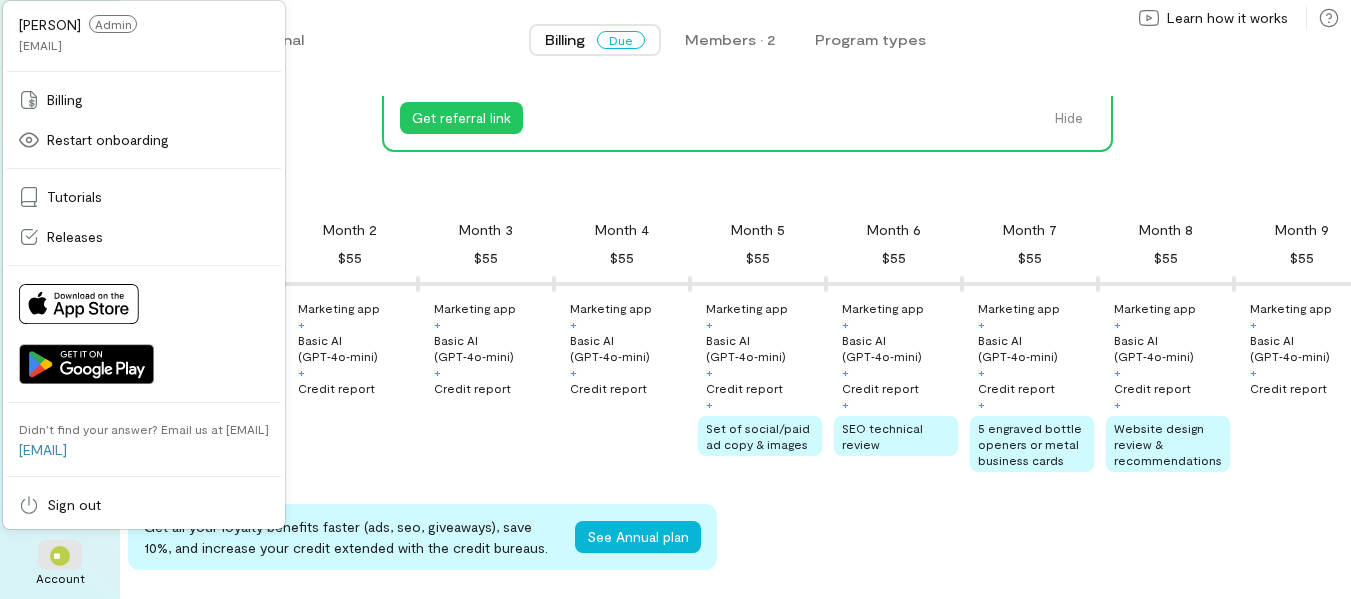 scroll, scrollTop: 200, scrollLeft: 0, axis: vertical 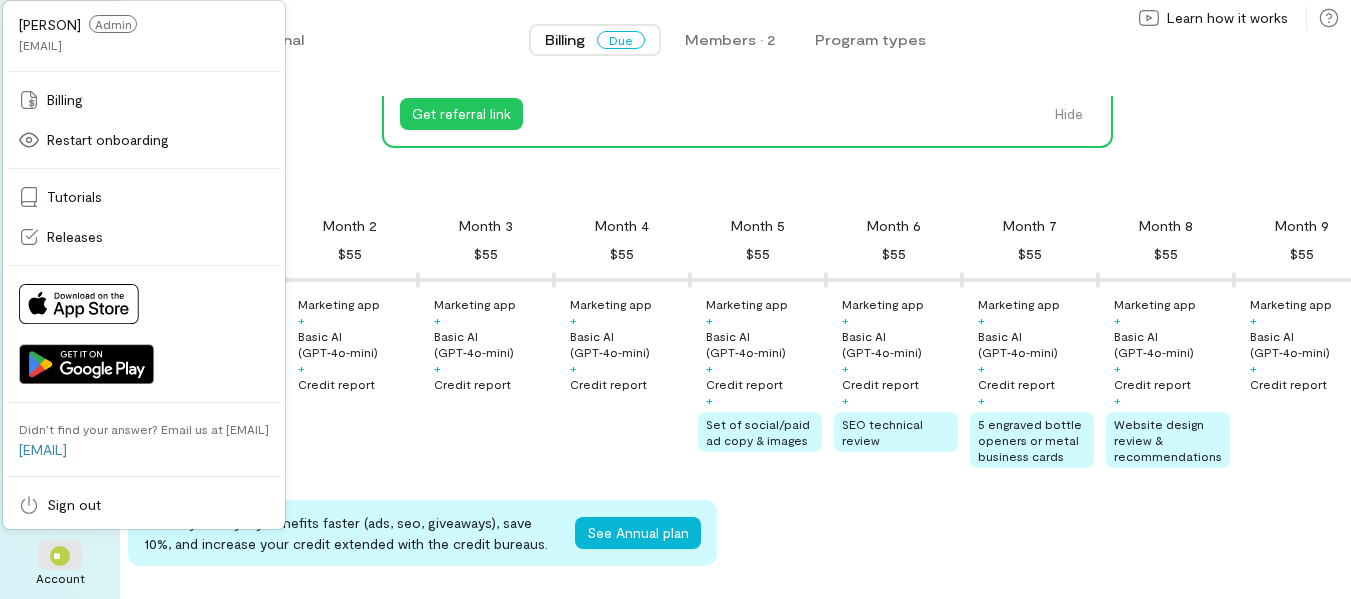click on "Billing Due Members · 2 Program types" at bounding box center [735, 40] 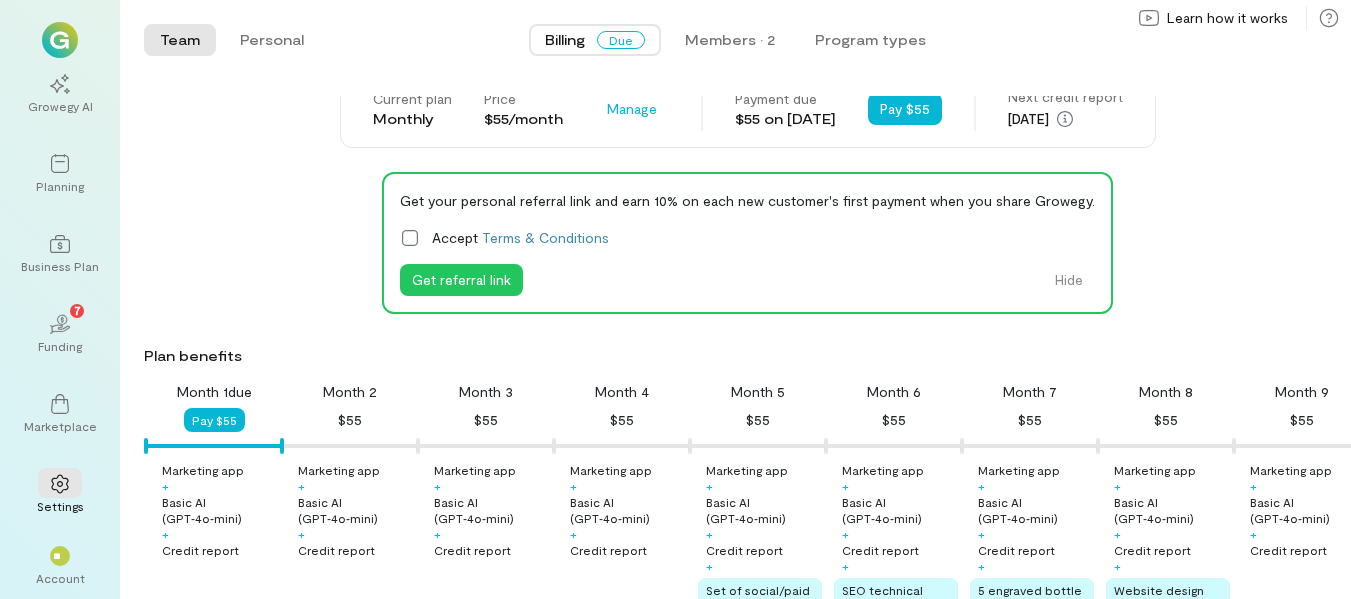 scroll, scrollTop: 0, scrollLeft: 0, axis: both 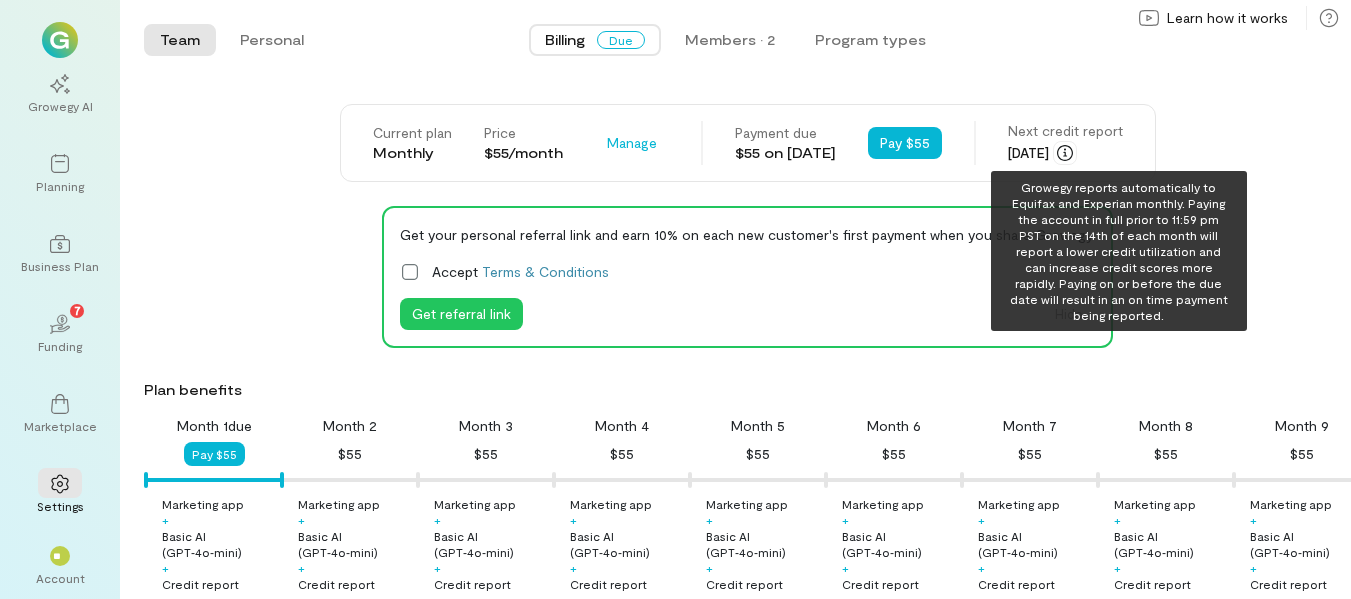 click 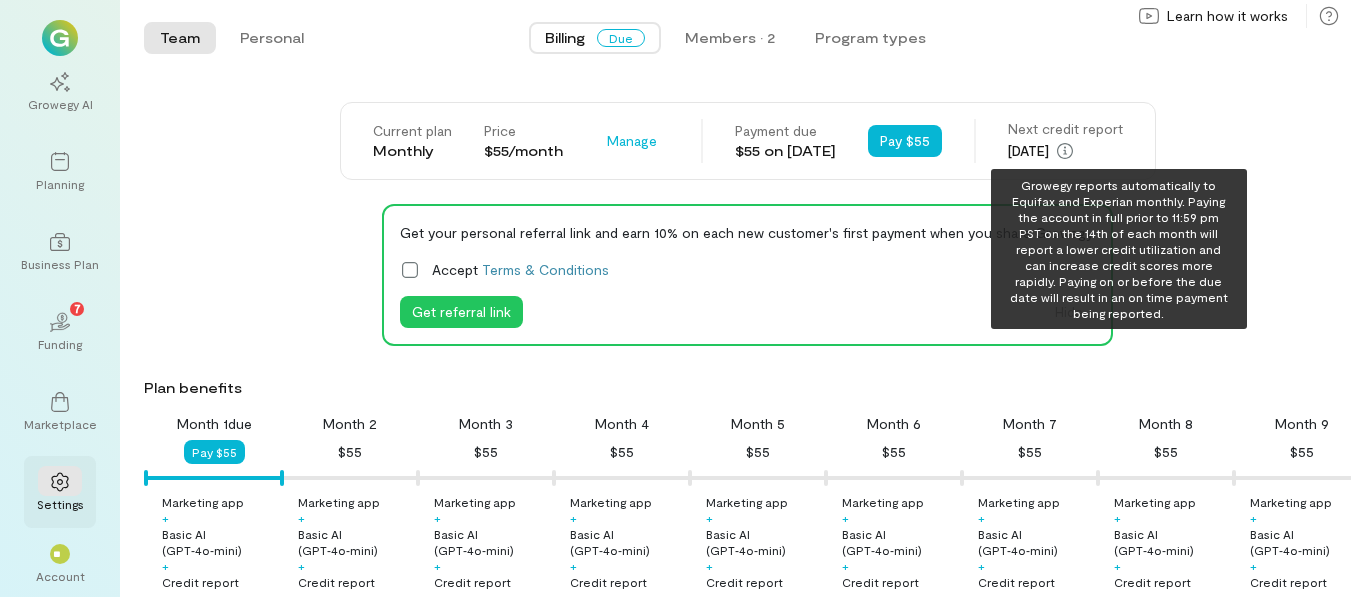 scroll, scrollTop: 3, scrollLeft: 0, axis: vertical 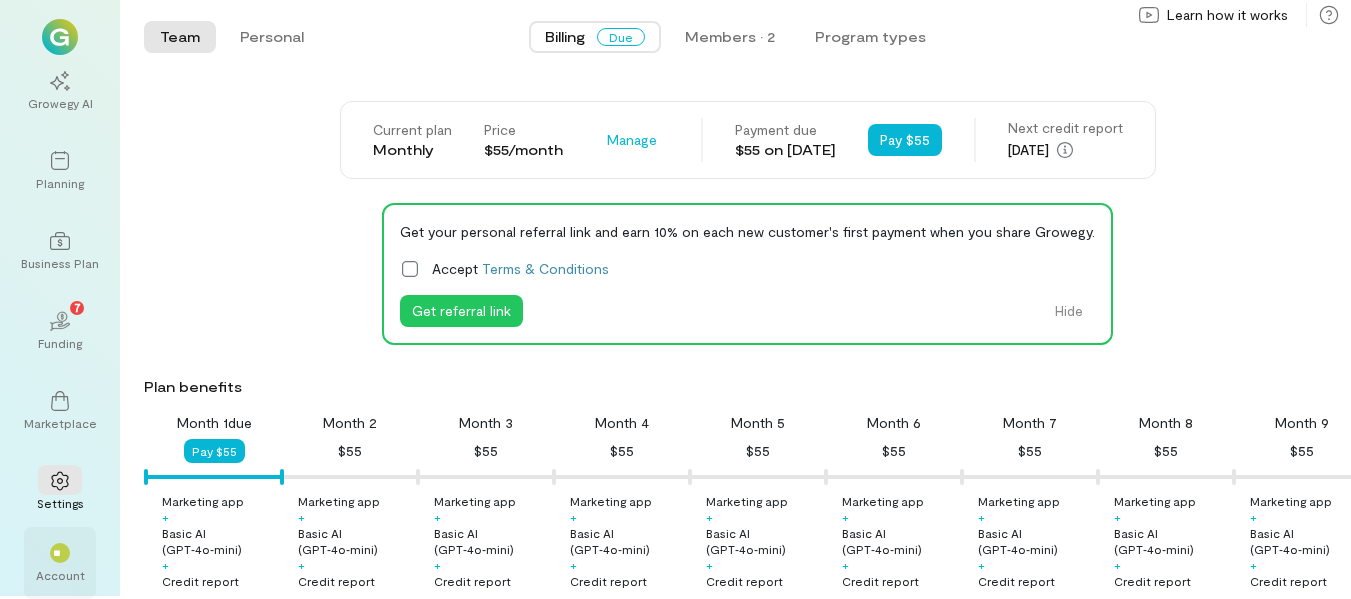 click on "**" at bounding box center (60, 553) 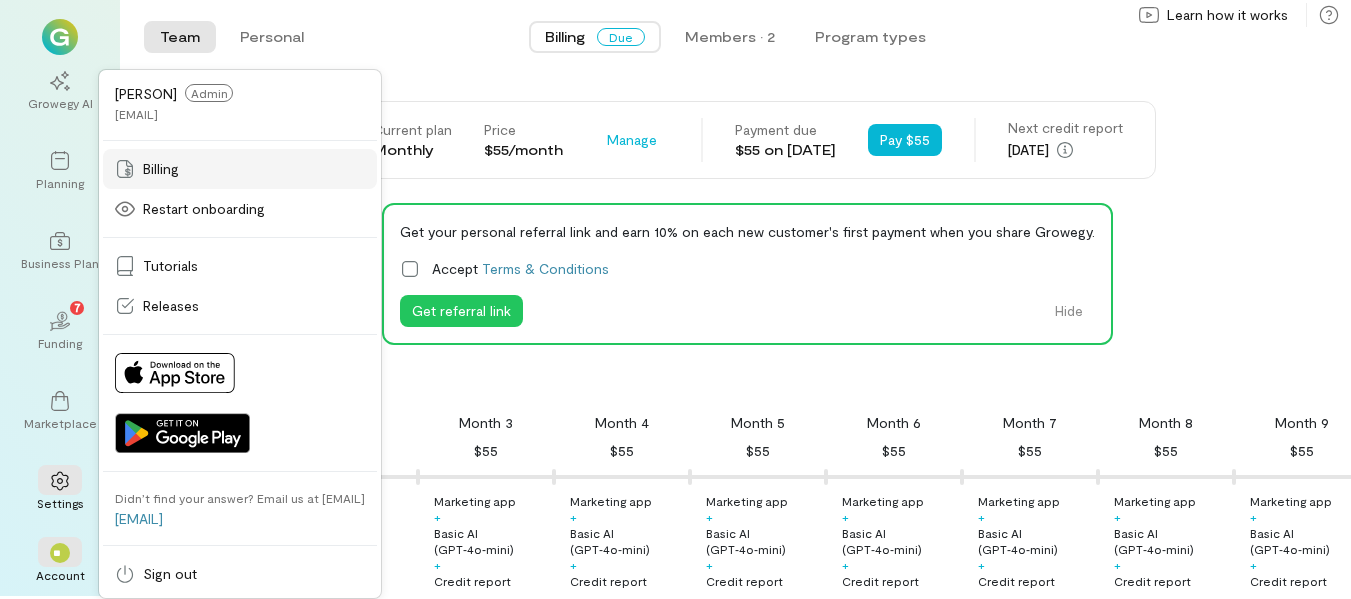 click on "Billing" at bounding box center [161, 169] 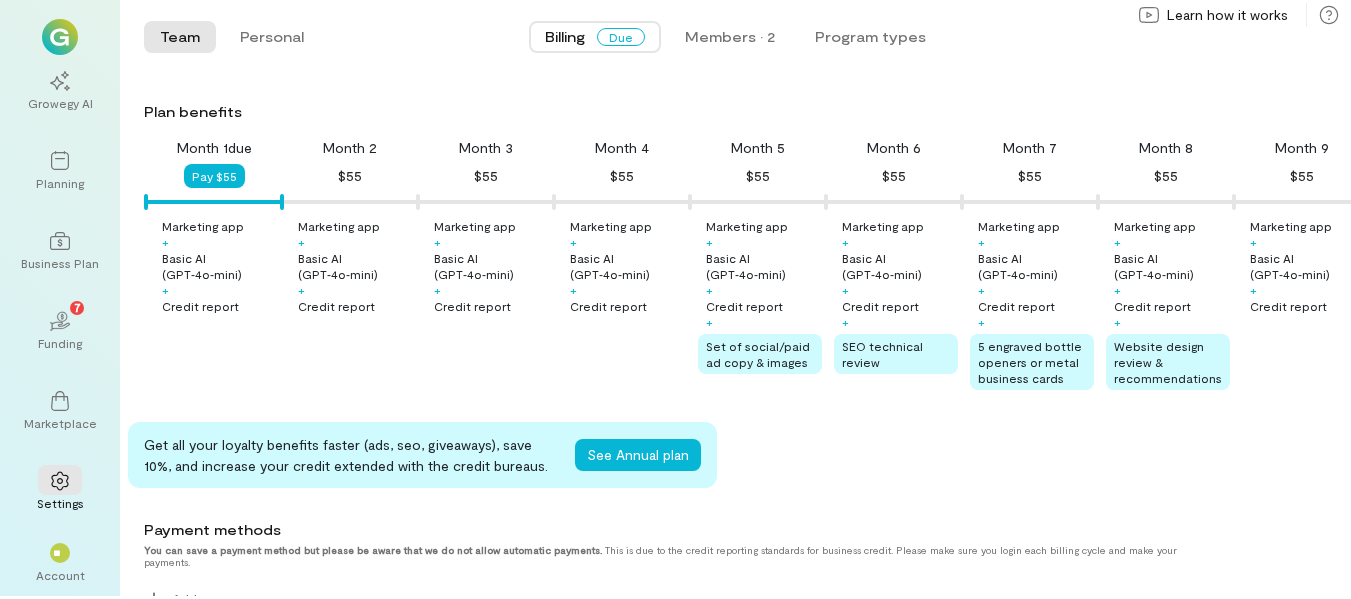 scroll, scrollTop: 300, scrollLeft: 0, axis: vertical 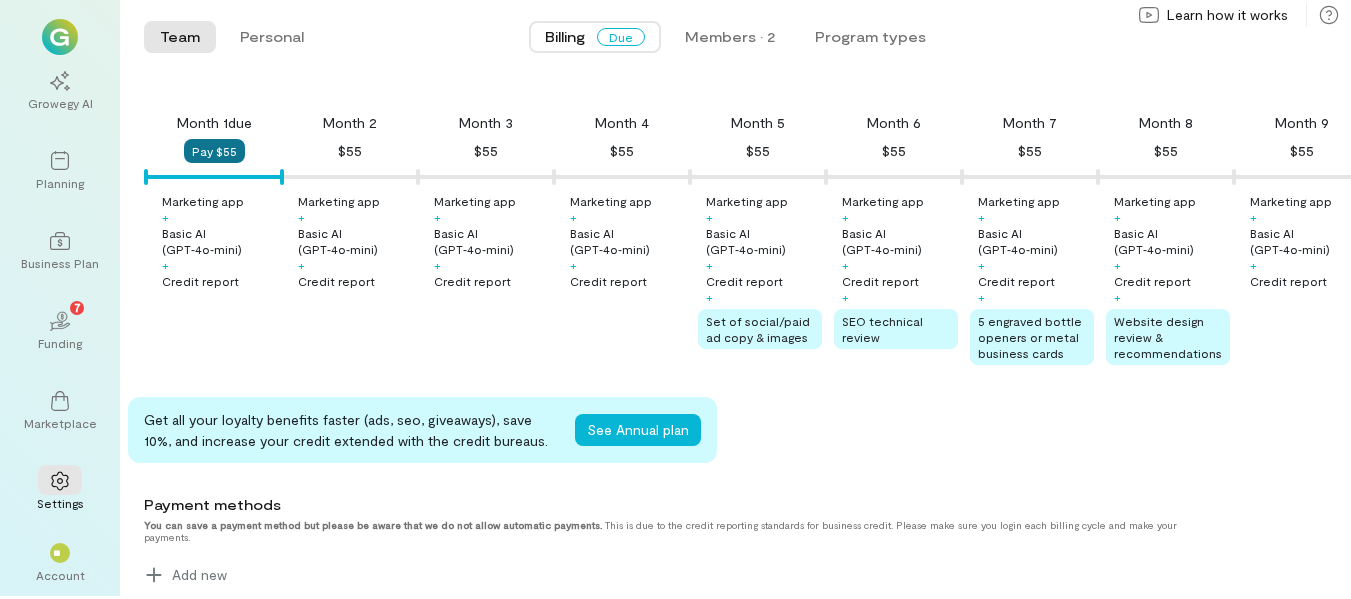 click on "Pay $55" at bounding box center (214, 151) 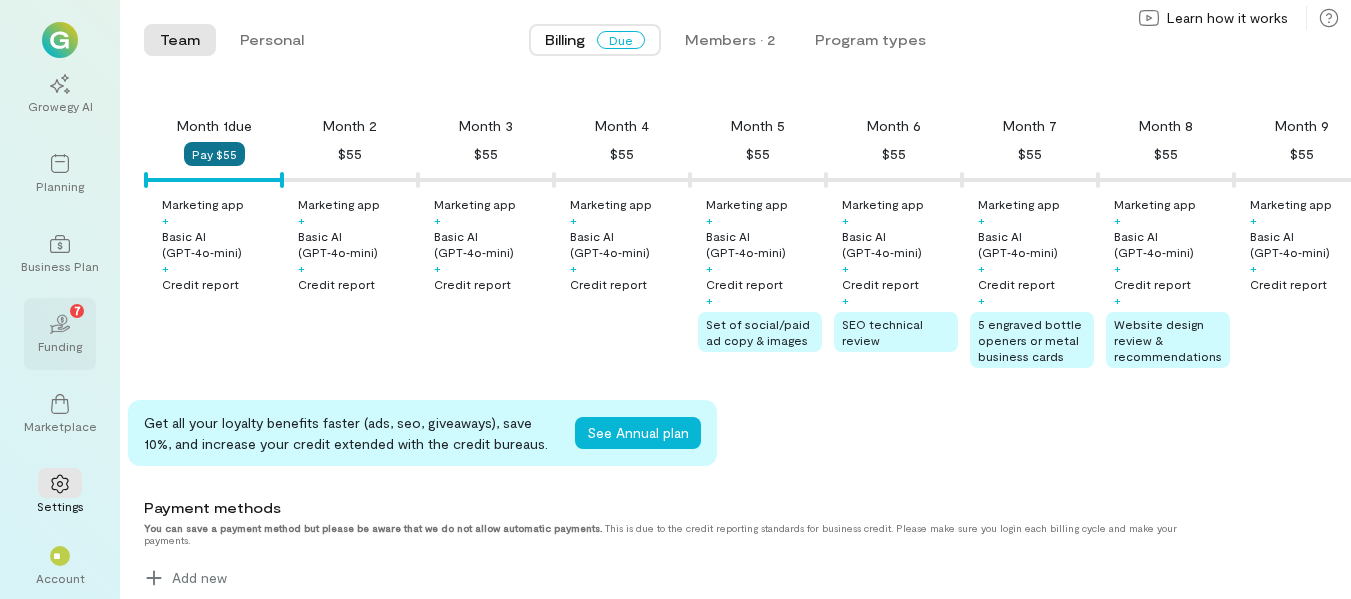 scroll, scrollTop: 3, scrollLeft: 0, axis: vertical 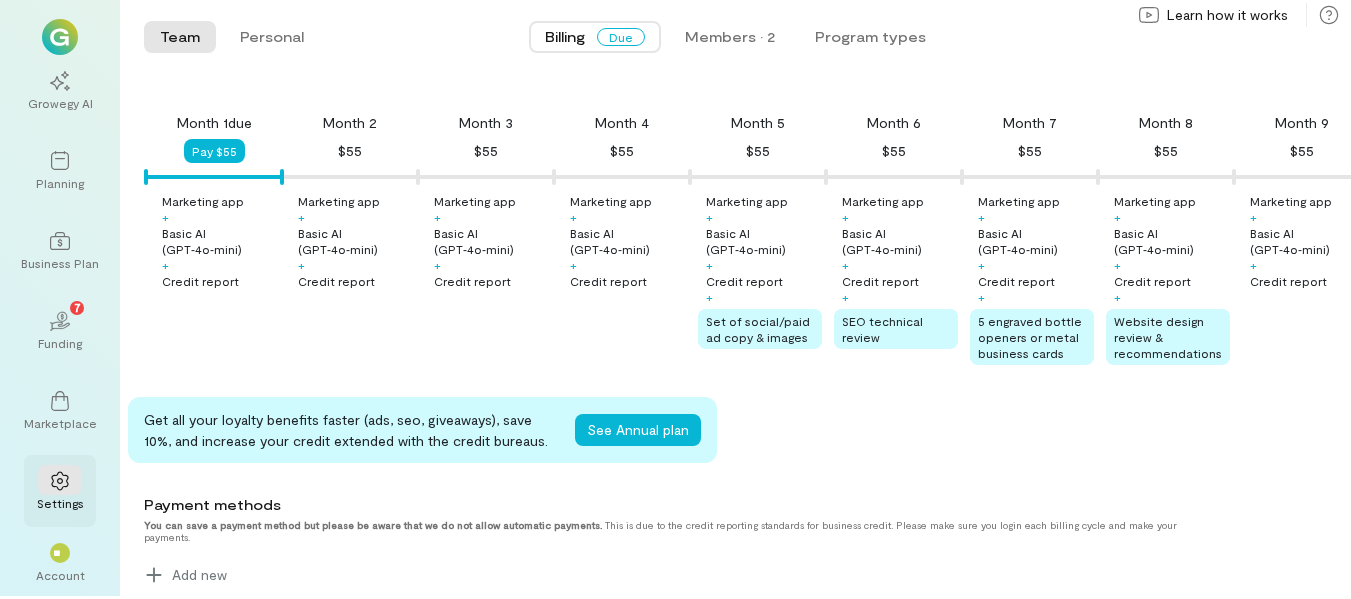 click at bounding box center (60, 480) 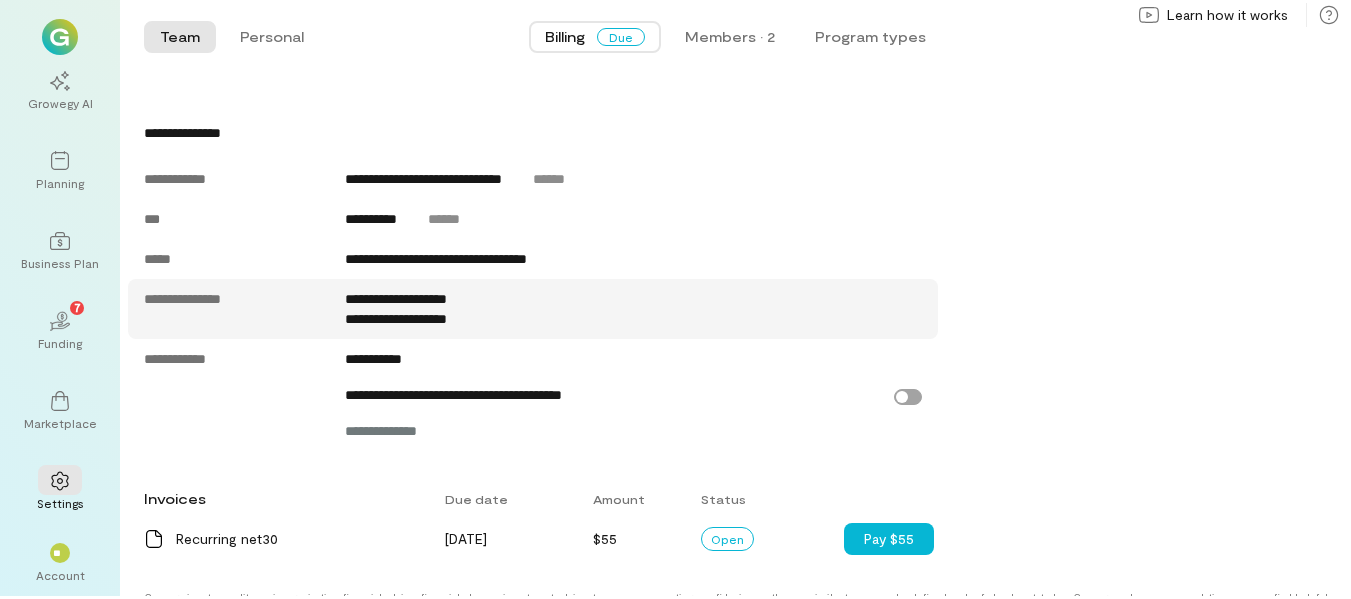 scroll, scrollTop: 838, scrollLeft: 0, axis: vertical 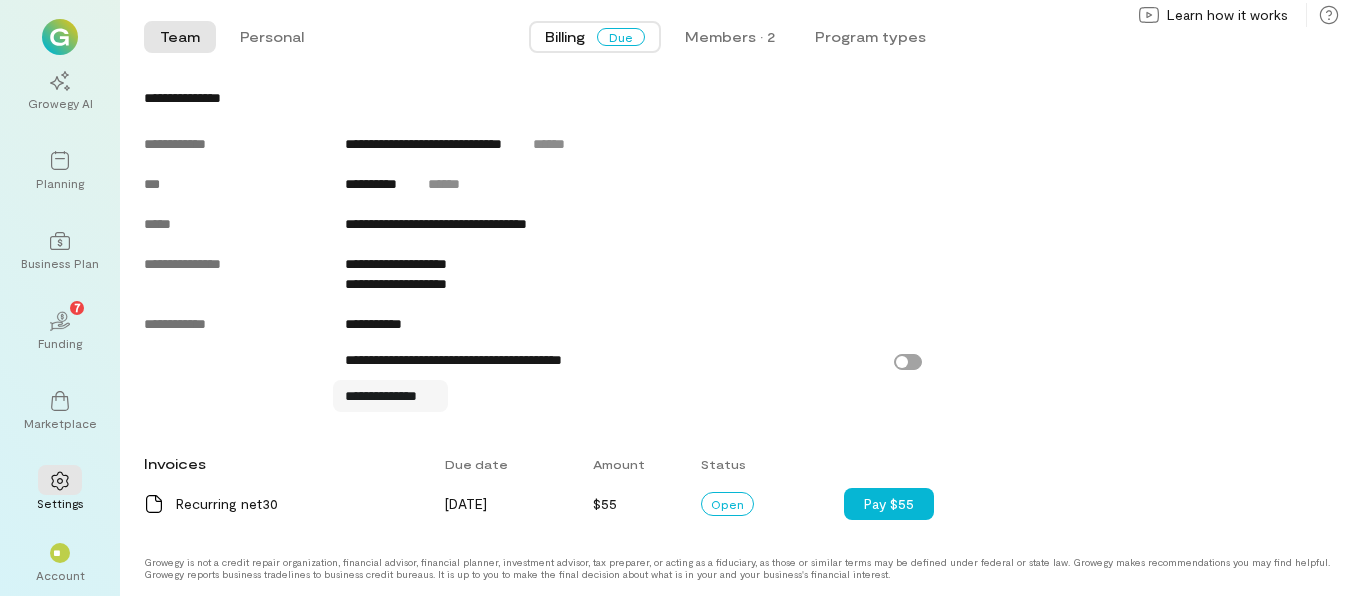 click on "**********" at bounding box center (391, 396) 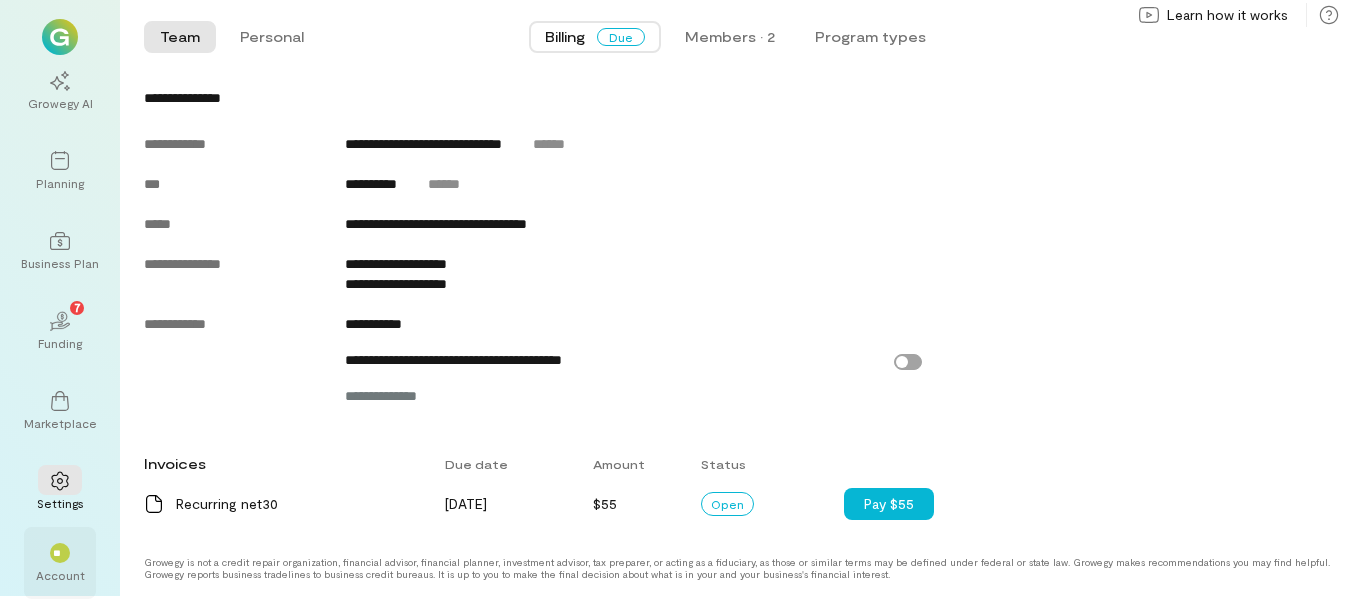 click on "**" at bounding box center [60, 553] 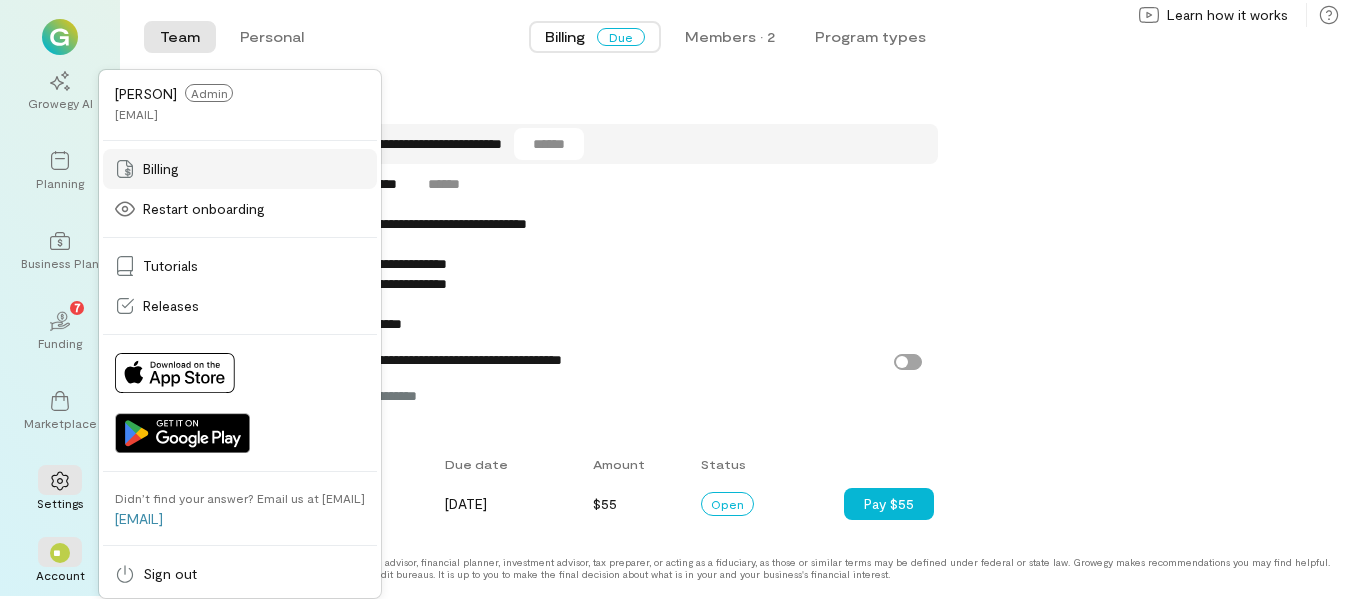 click on "Billing" at bounding box center (240, 169) 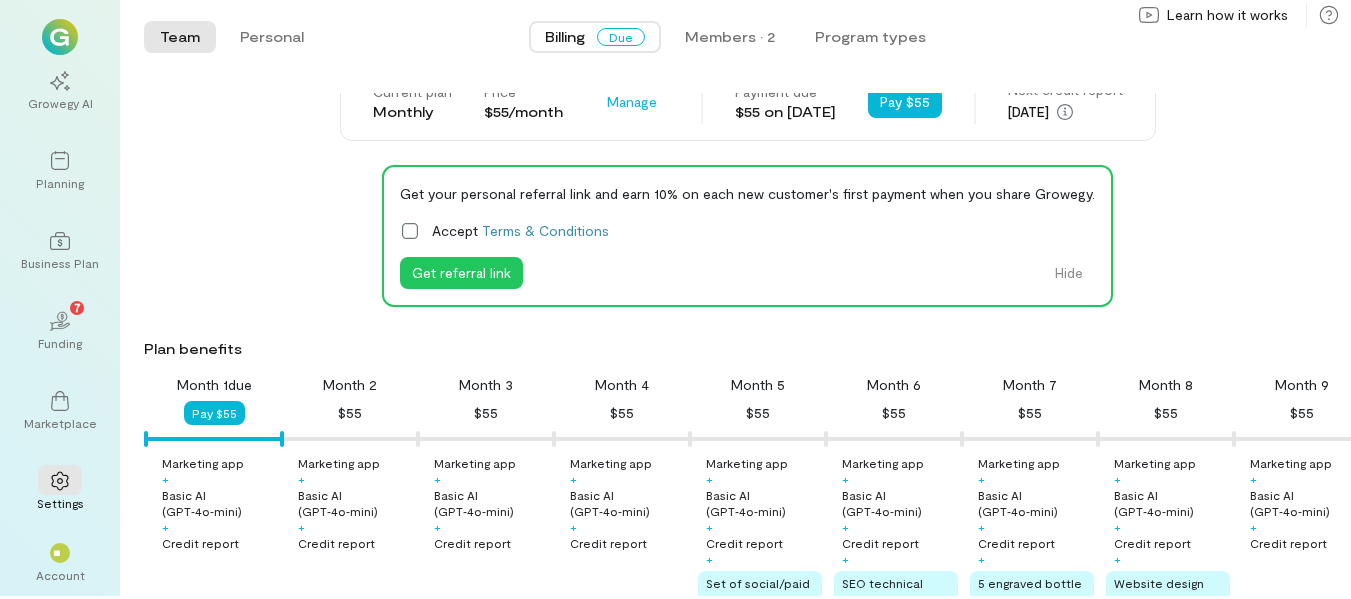 scroll, scrollTop: 0, scrollLeft: 0, axis: both 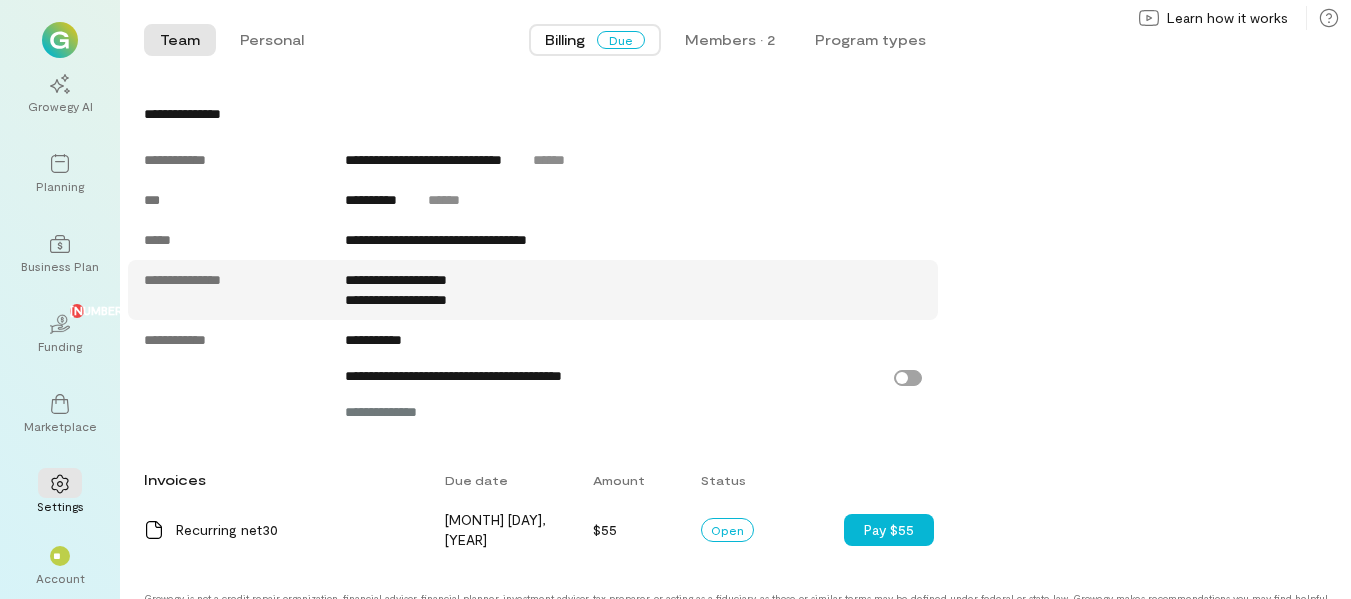 click on "**********" at bounding box center (396, 280) 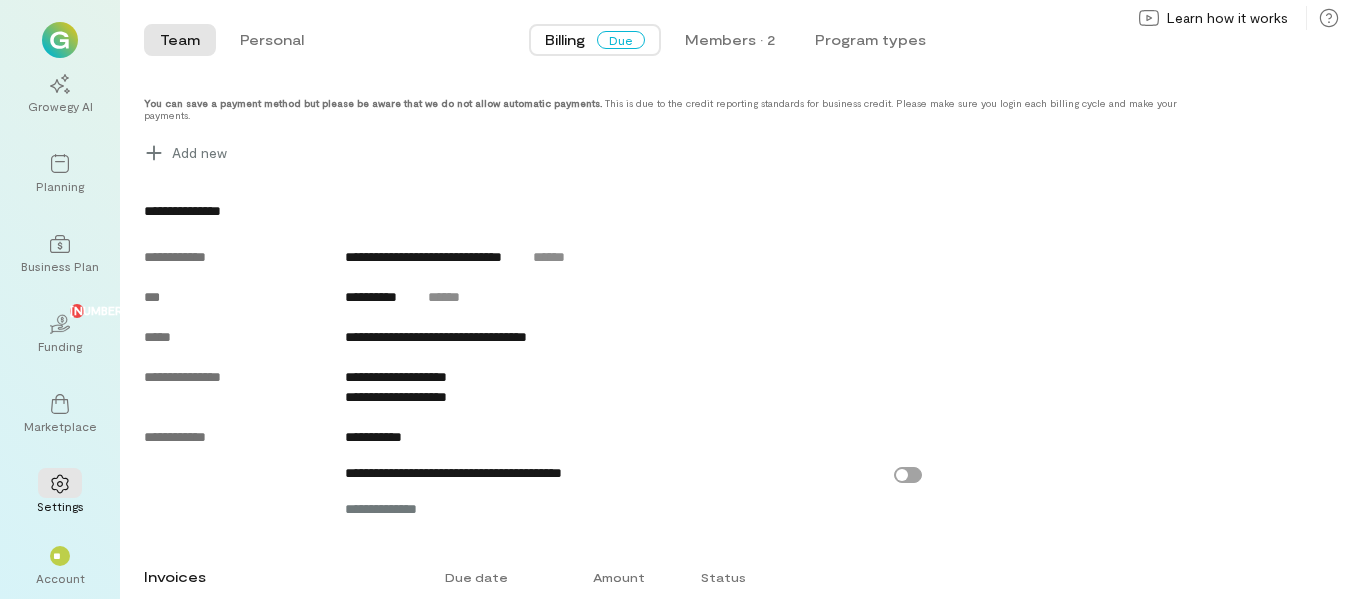 scroll, scrollTop: 638, scrollLeft: 0, axis: vertical 